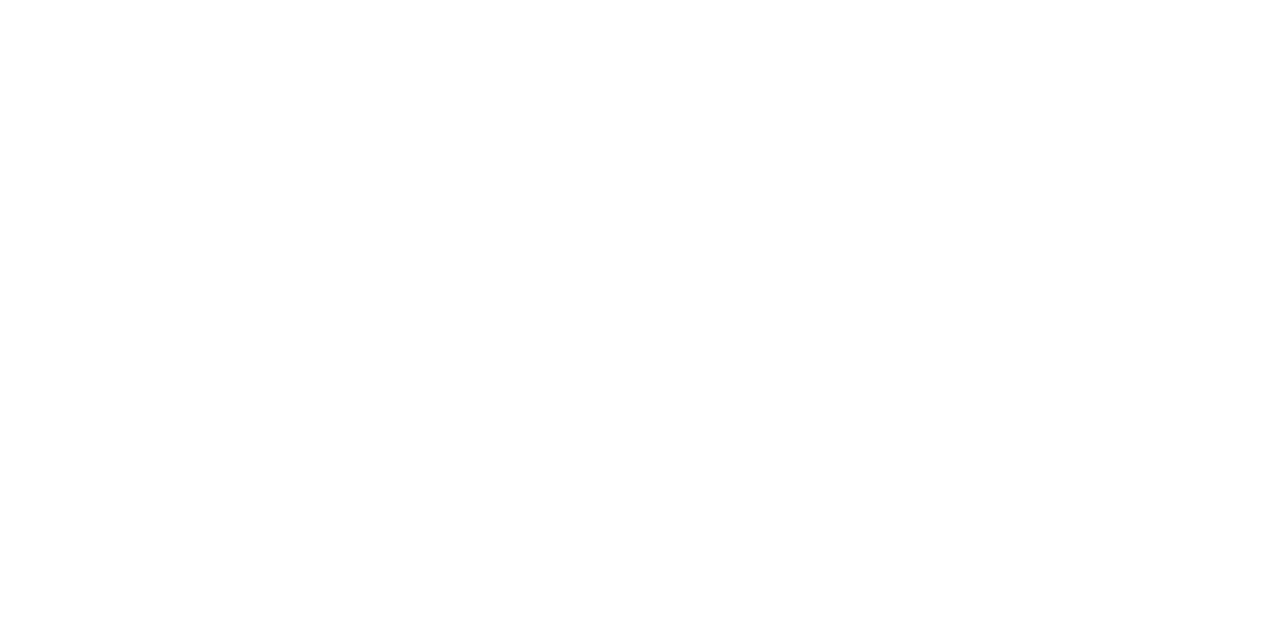 scroll, scrollTop: 0, scrollLeft: 0, axis: both 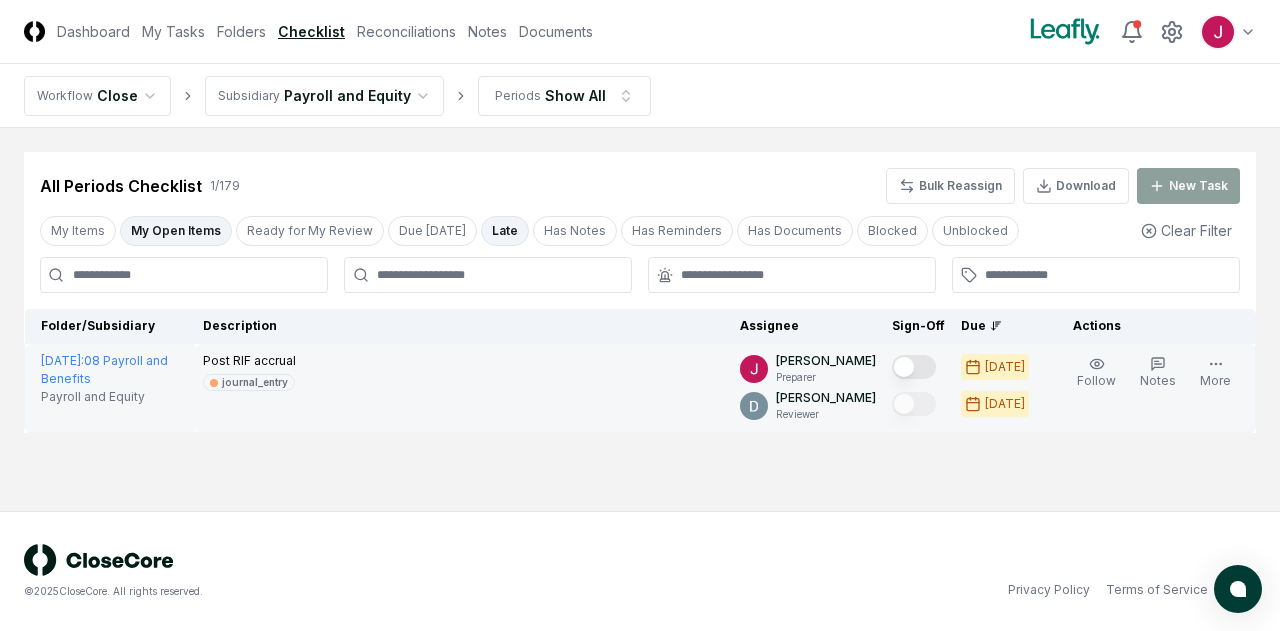 click at bounding box center [914, 367] 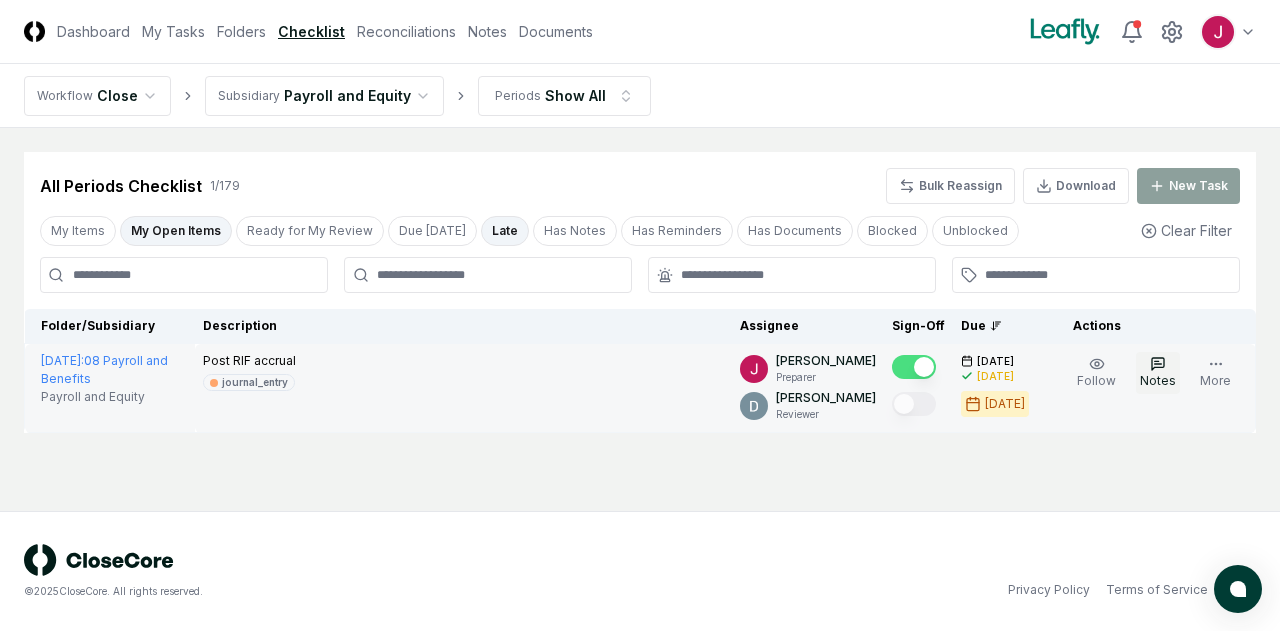 click 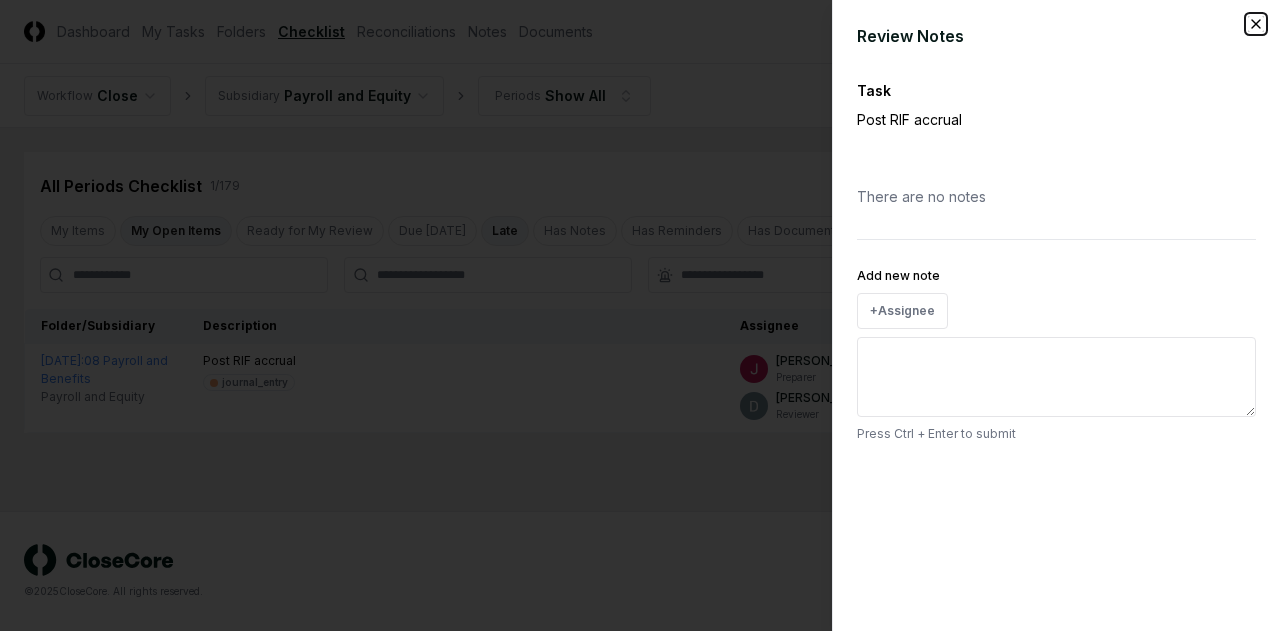 click 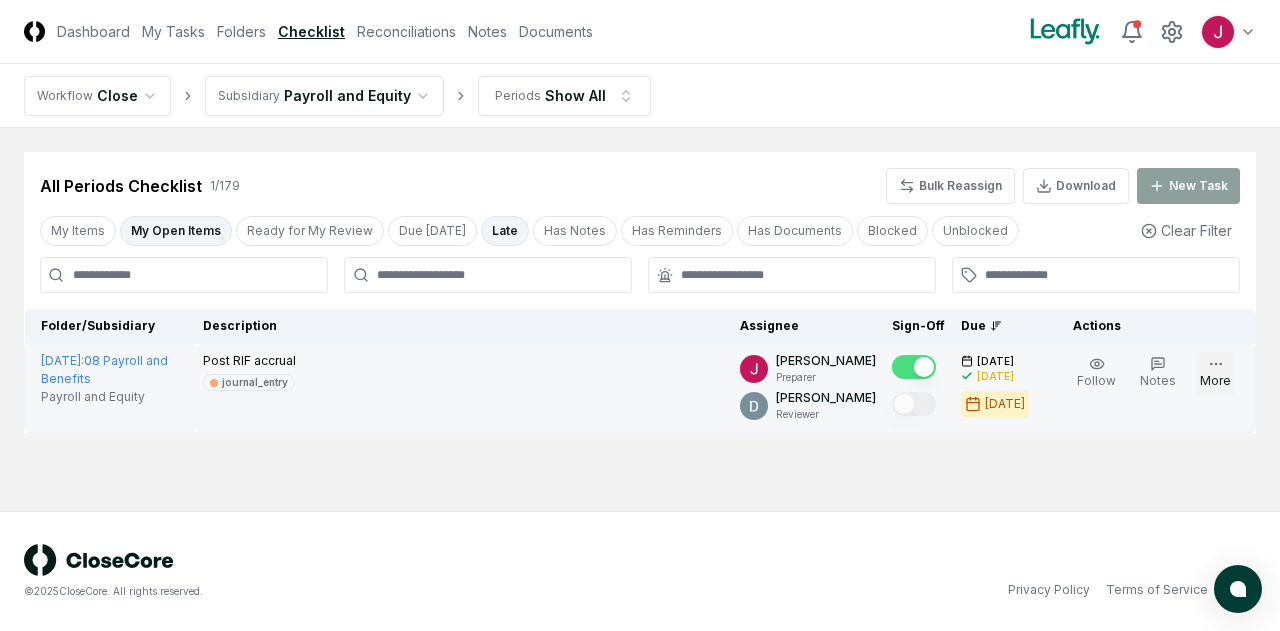 click 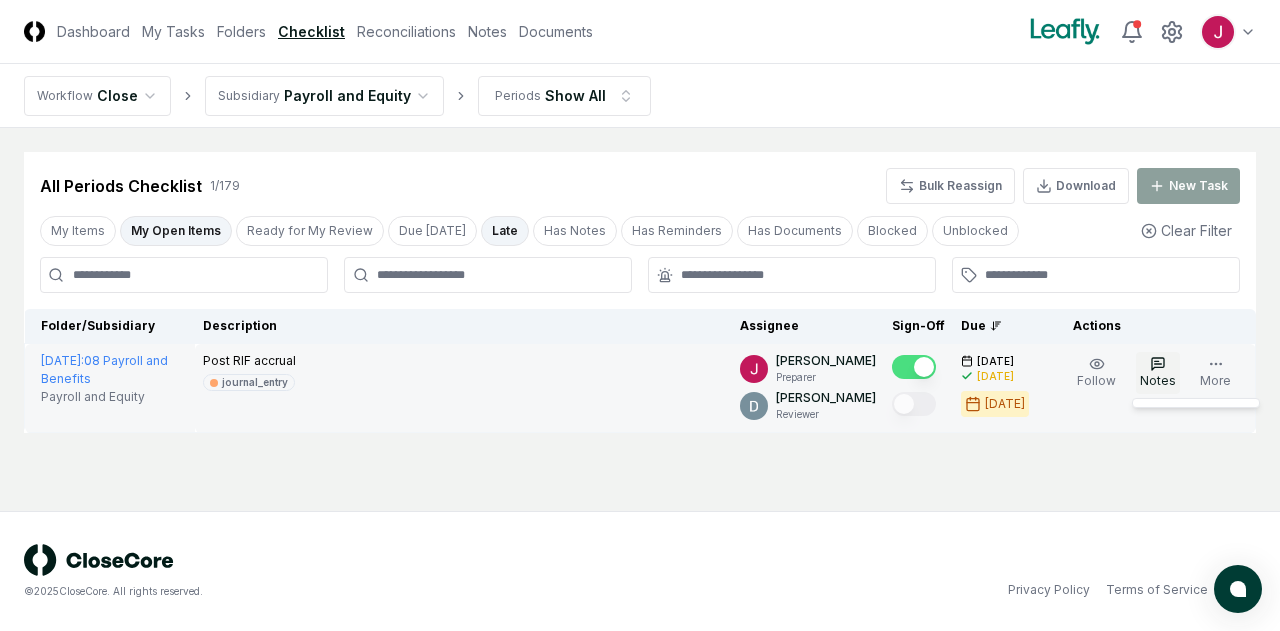 click 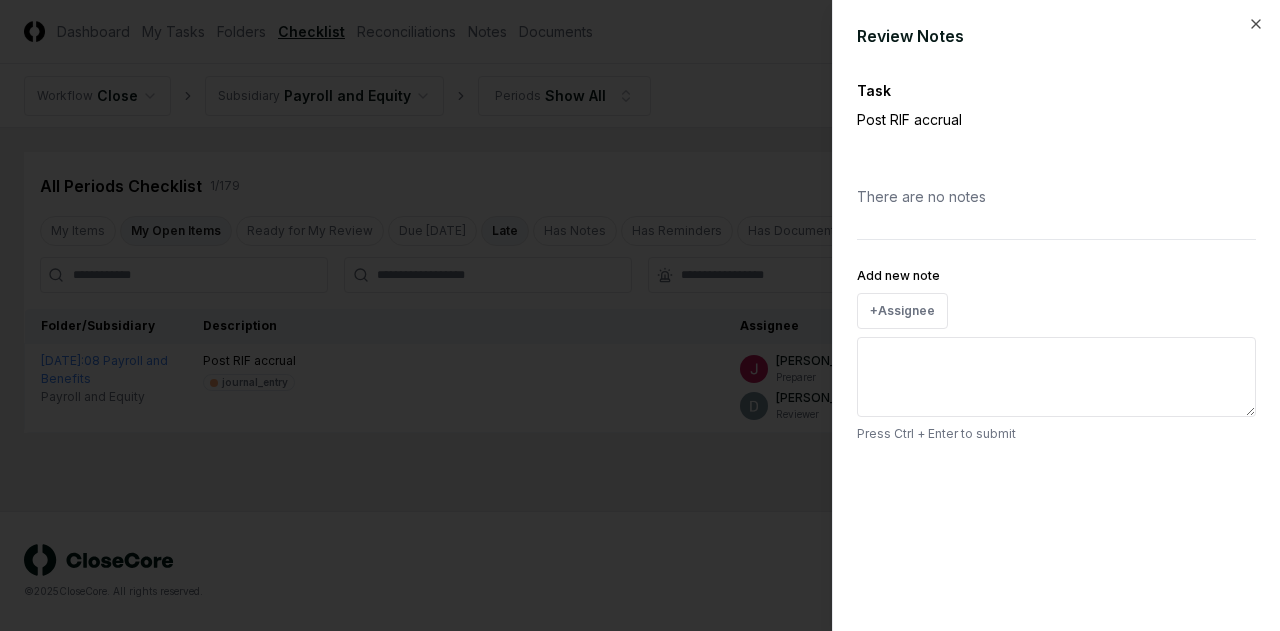 click on "Add new note" at bounding box center [1056, 377] 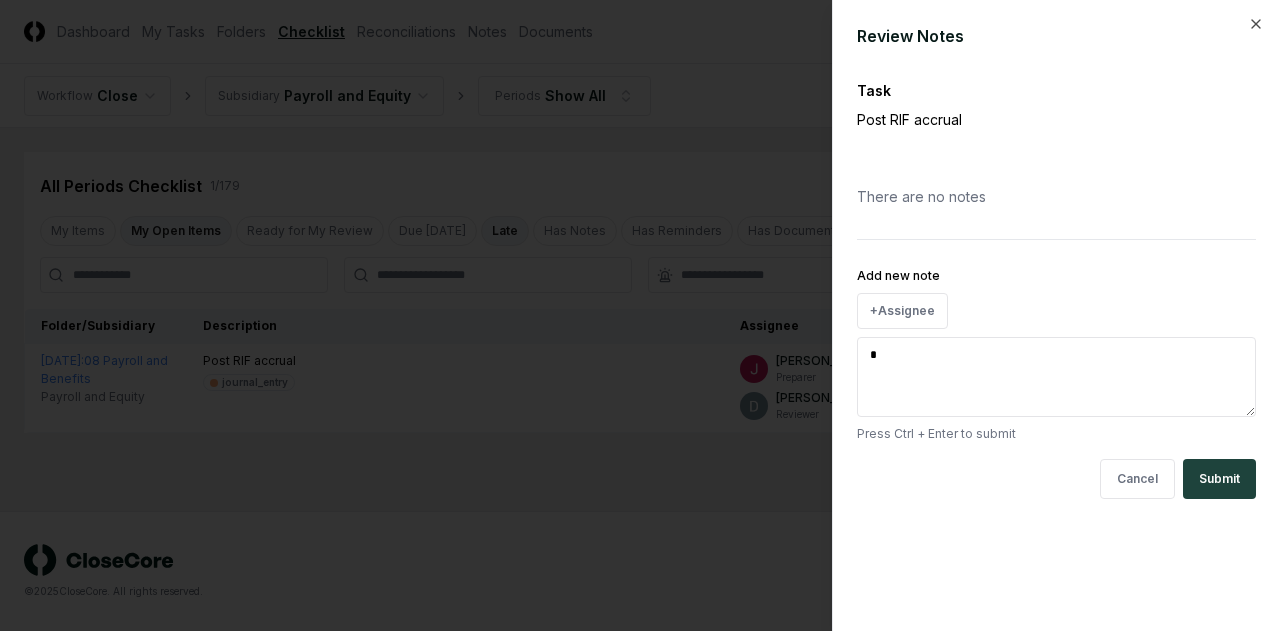 type on "*" 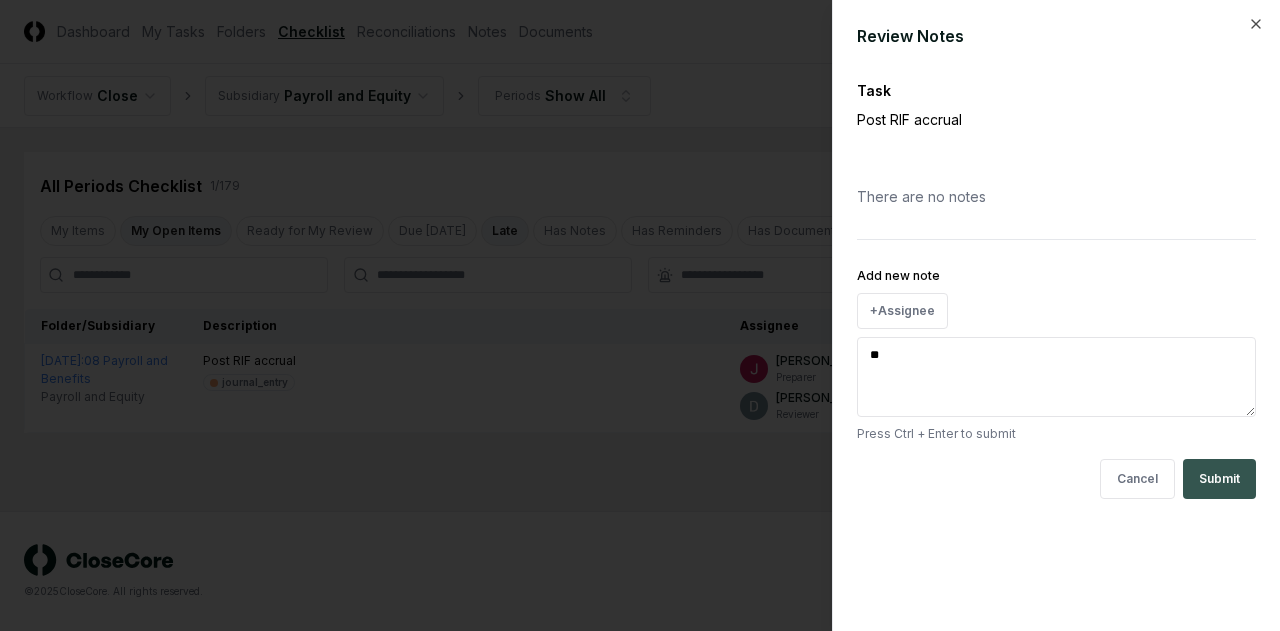 type on "**" 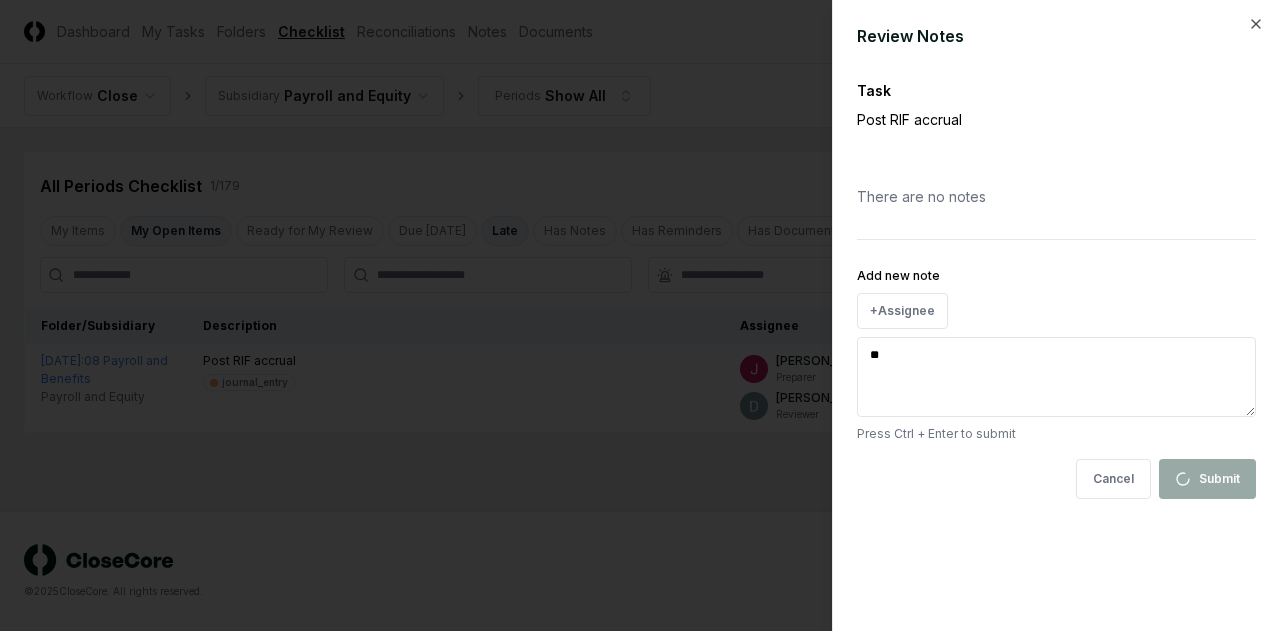 type 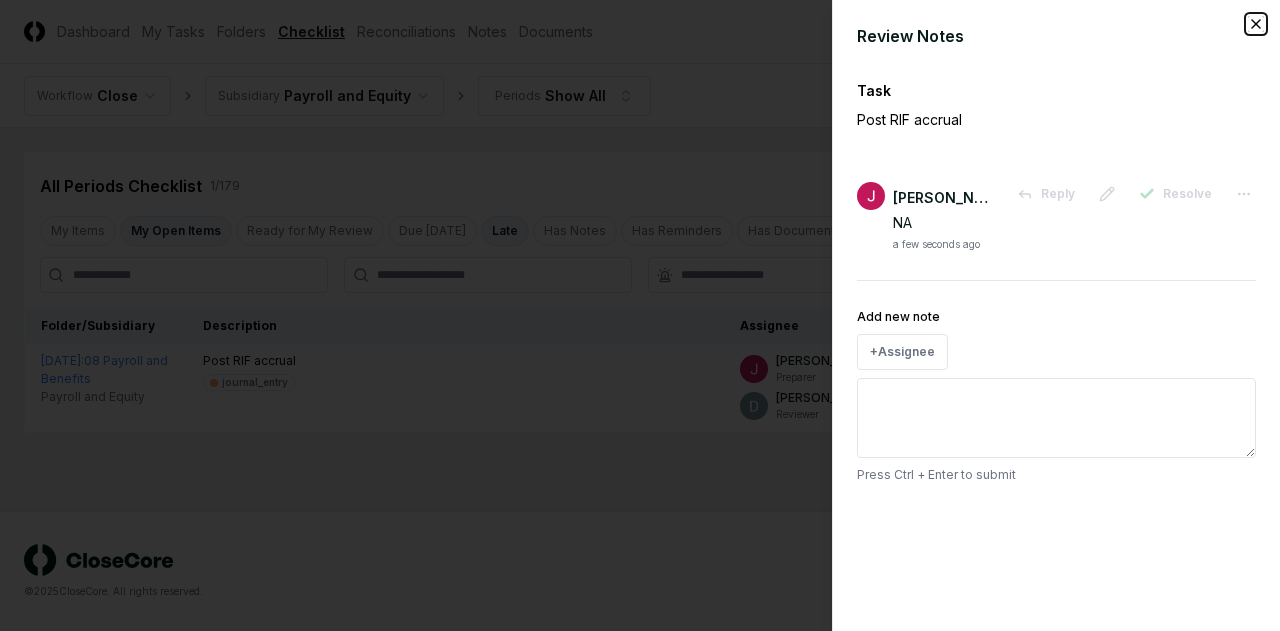 click 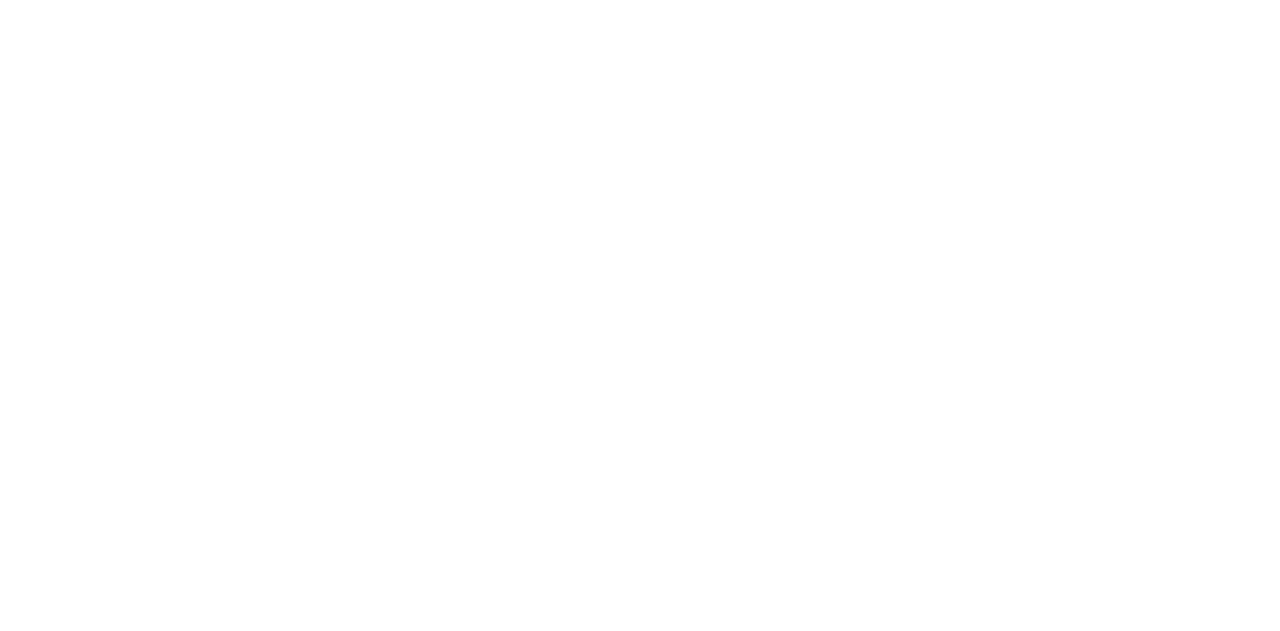 scroll, scrollTop: 0, scrollLeft: 0, axis: both 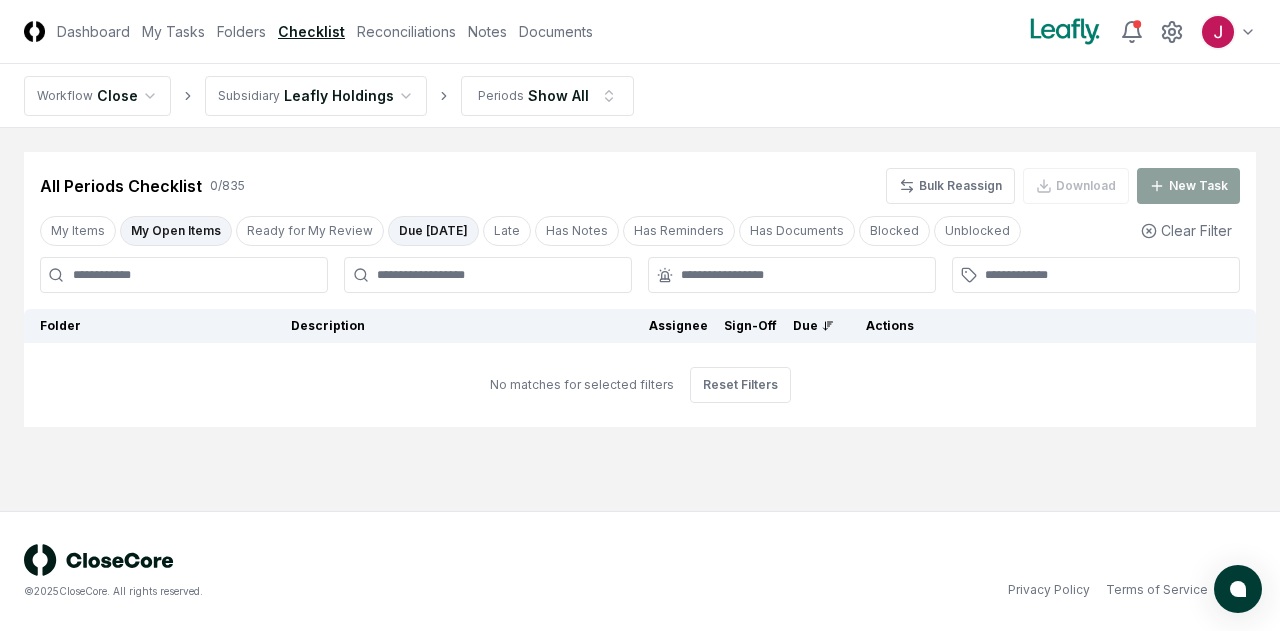 click on "CloseCore Dashboard My Tasks Folders Checklist Reconciliations Notes Documents Toggle navigation menu   Toggle user menu Workflow Close Subsidiary Leafly Holdings Periods Show All Cancel Reassign All Periods Checklist 0 / 835 Bulk Reassign Download New   Task My Items My Open Items Ready for My Review Due [DATE] Late Has Notes Has Reminders Has Documents Blocked Unblocked Clear Filter Folder Description Assignee Sign-Off   Due Actions No matches for selected filters Reset Filters ©  2025  CloseCore. All rights reserved. Privacy Policy Terms of Service" at bounding box center [640, 315] 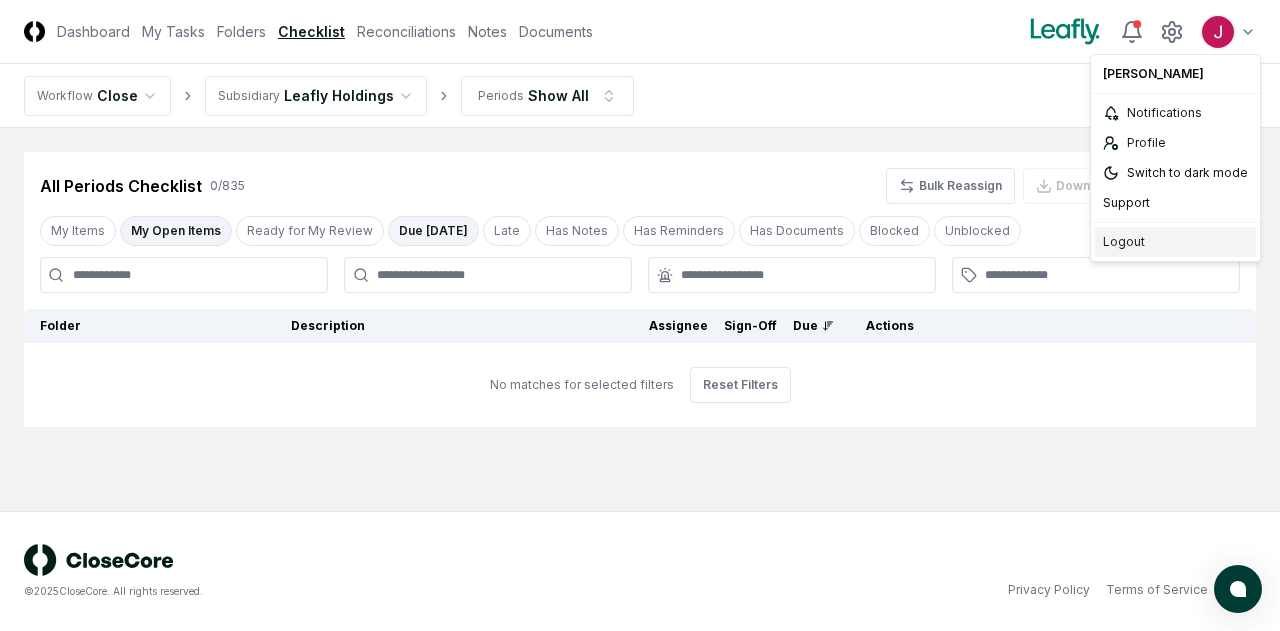 click on "Logout" at bounding box center (1175, 242) 